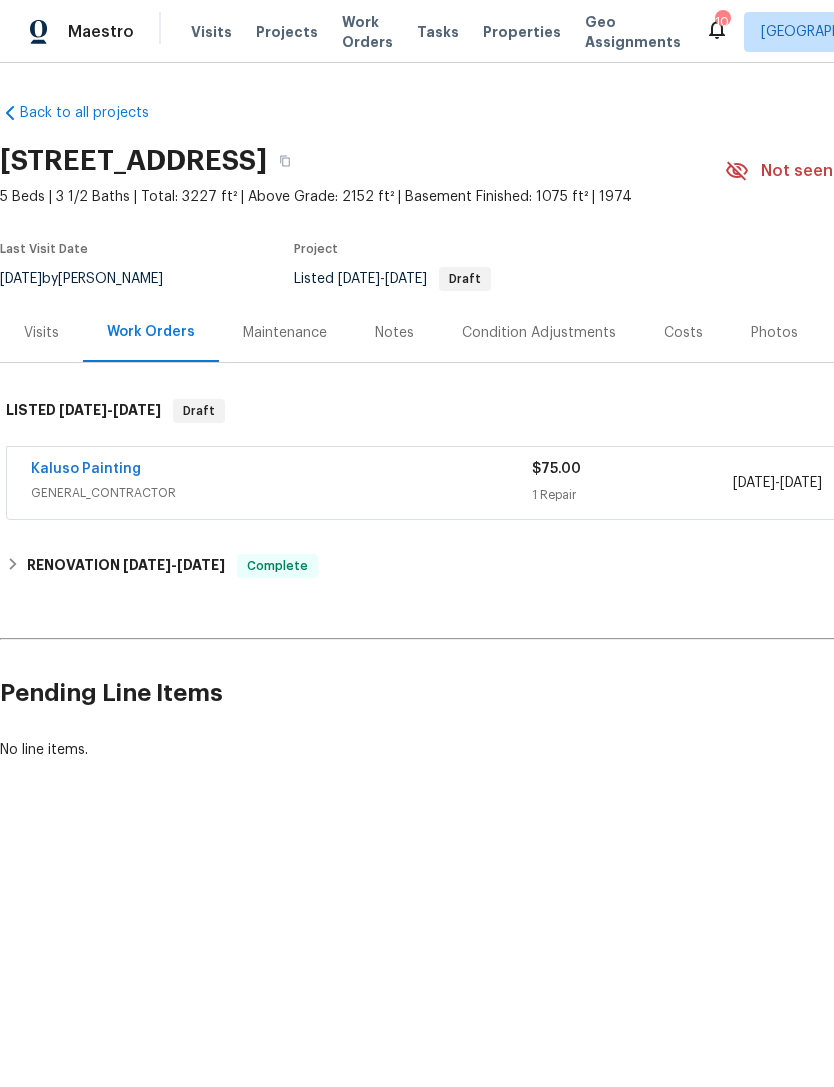scroll, scrollTop: 0, scrollLeft: 0, axis: both 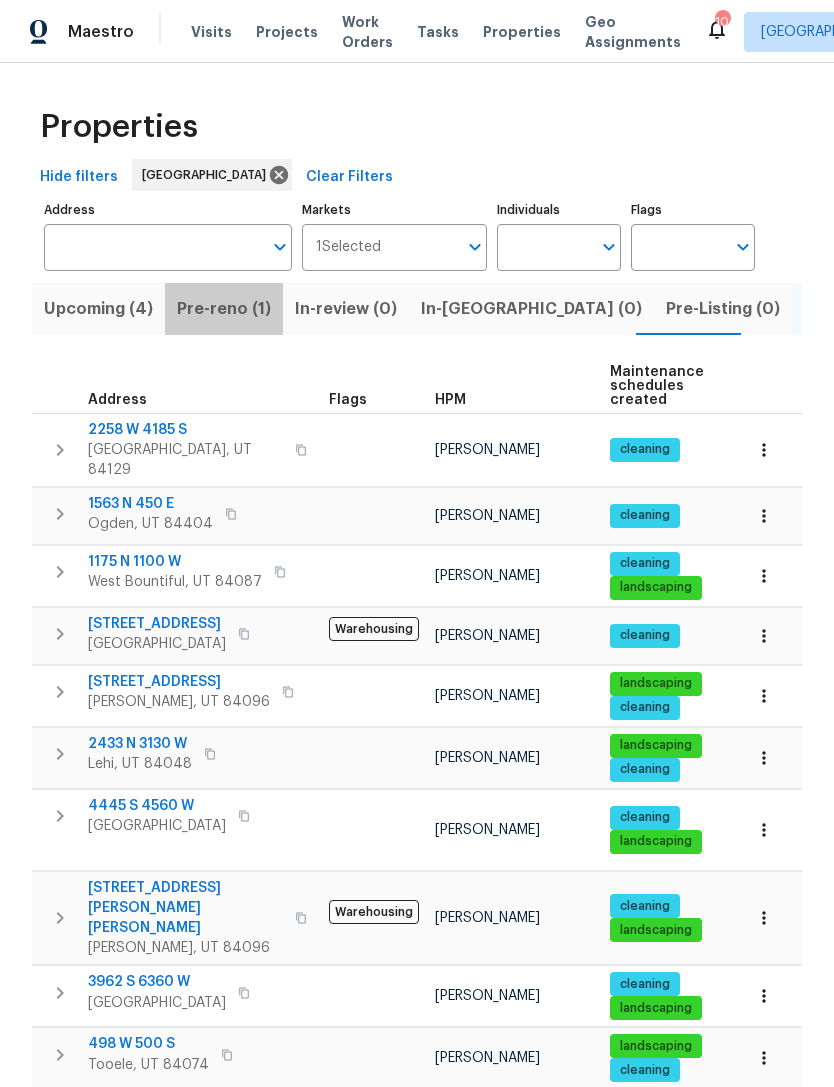 click on "Pre-reno (1)" at bounding box center [224, 309] 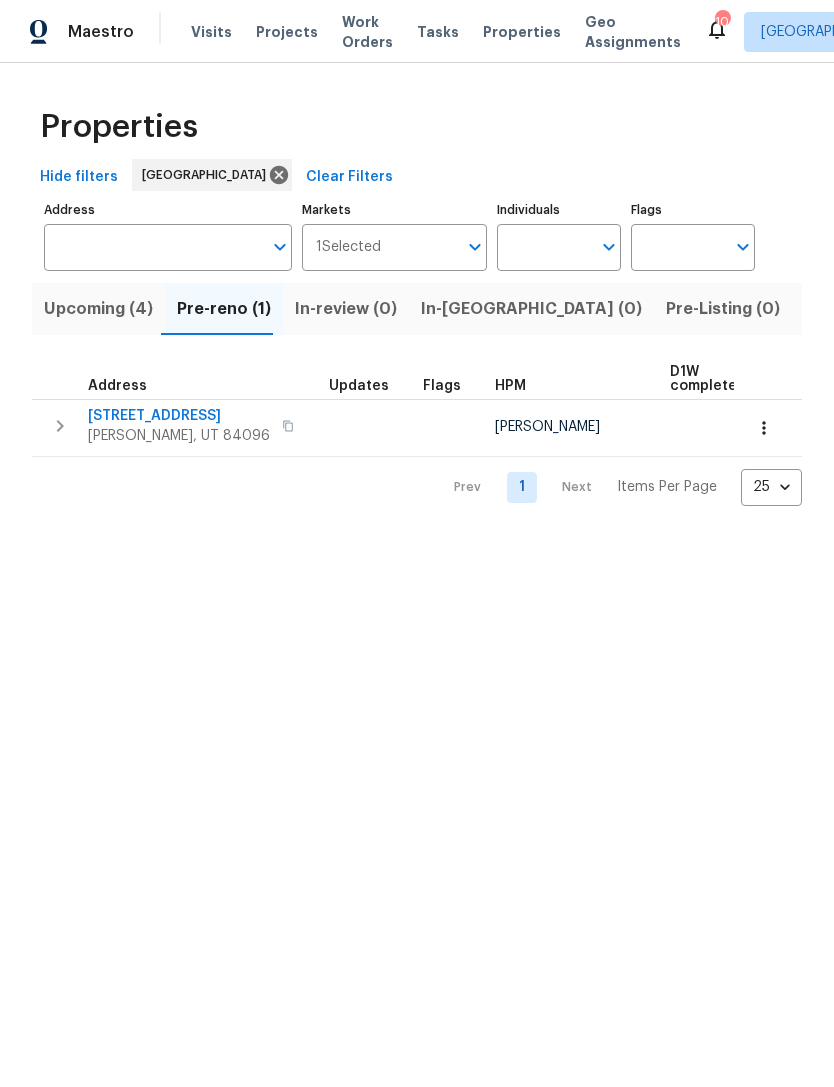 click on "[STREET_ADDRESS]" at bounding box center (179, 416) 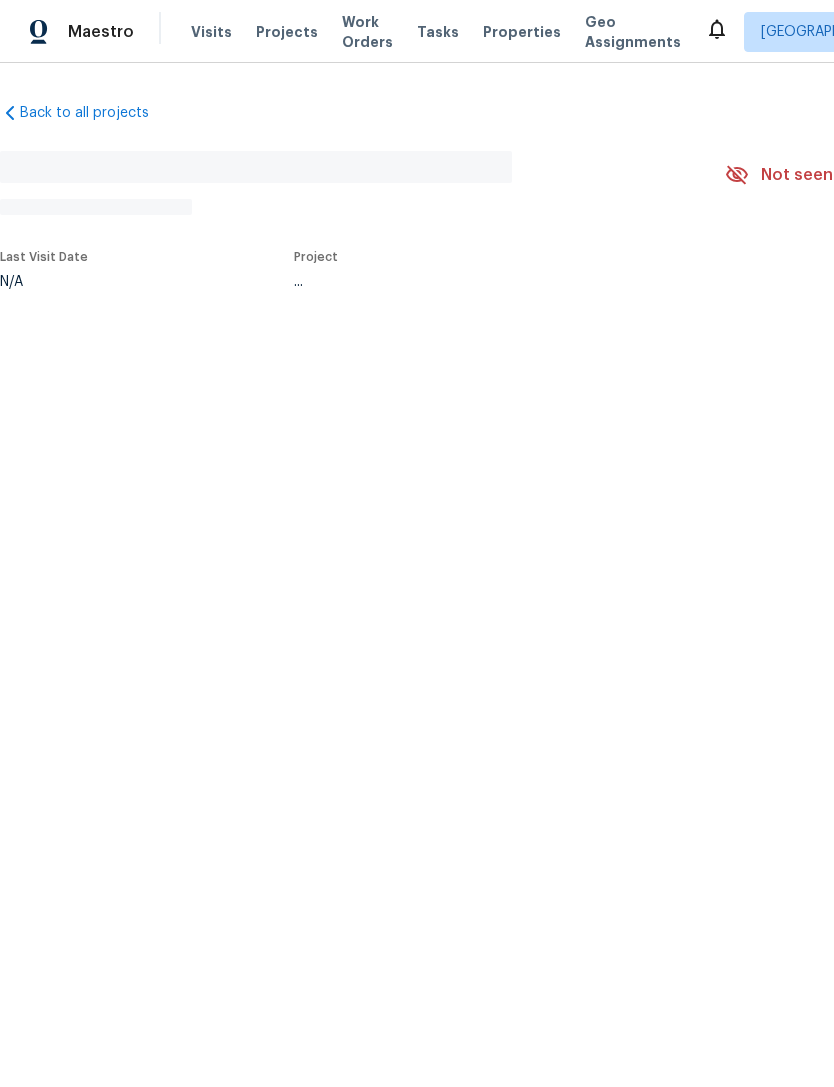 scroll, scrollTop: 0, scrollLeft: 0, axis: both 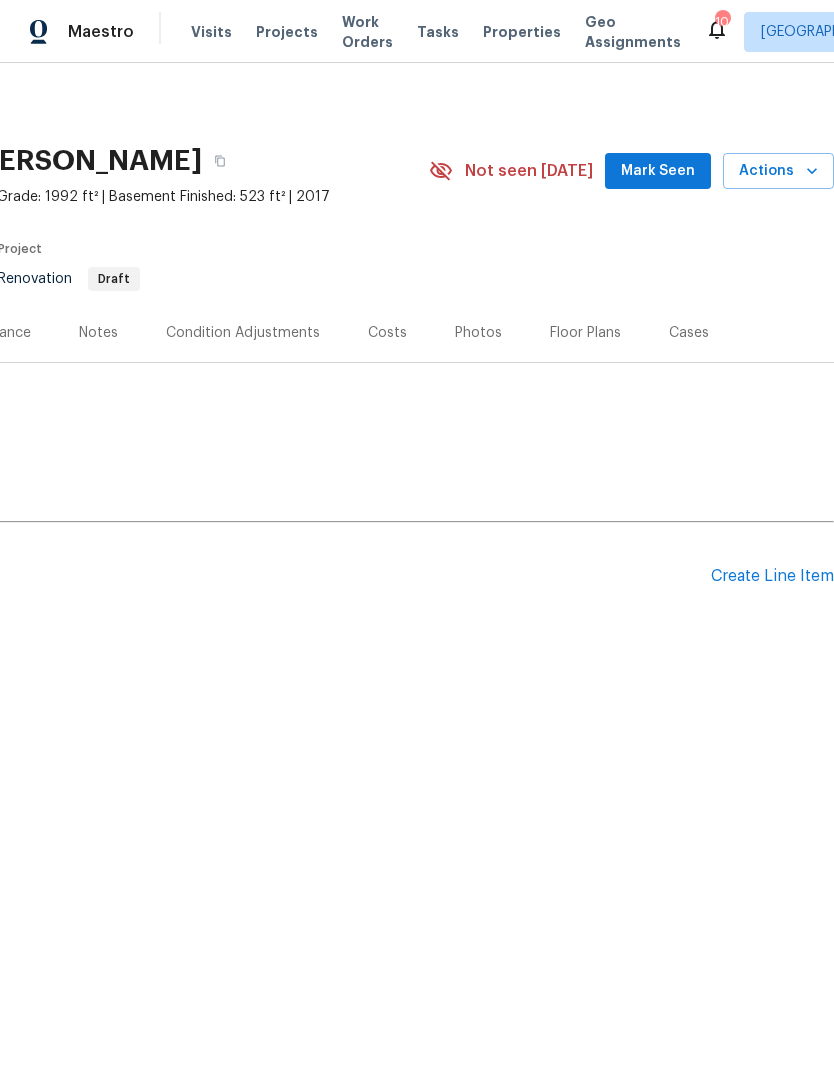click on "Mark Seen" at bounding box center [658, 171] 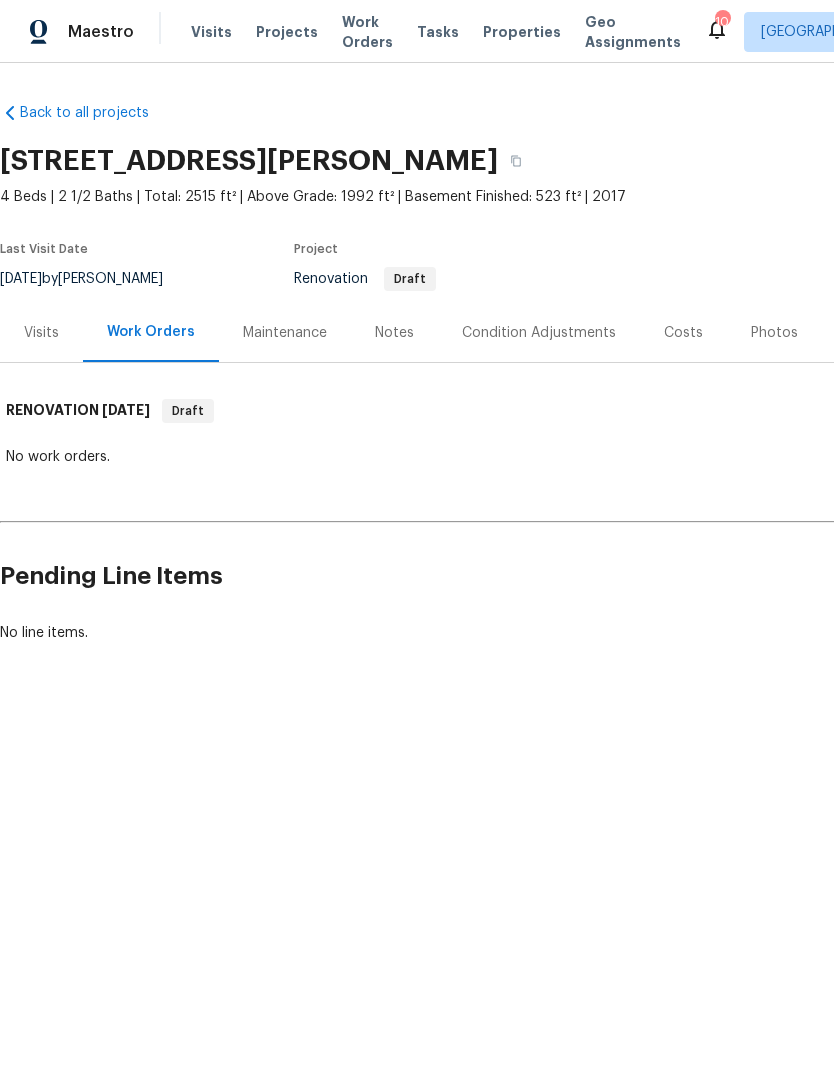 scroll, scrollTop: 0, scrollLeft: 0, axis: both 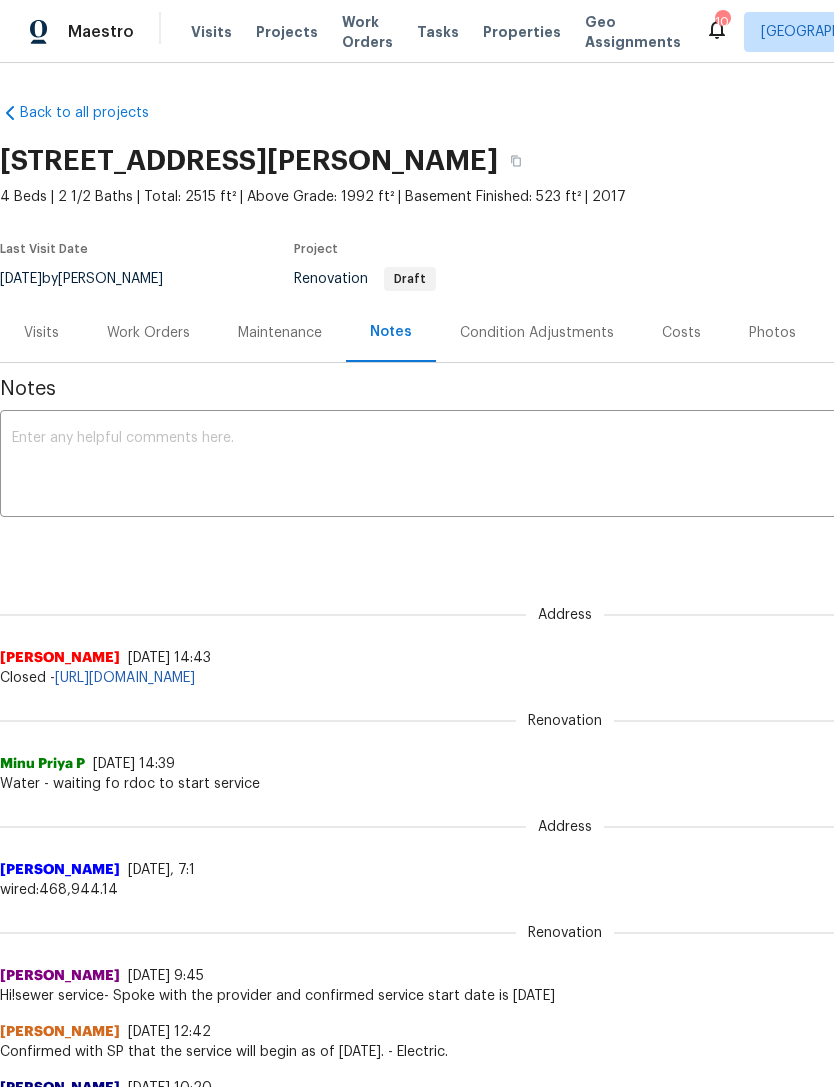 click at bounding box center [565, 466] 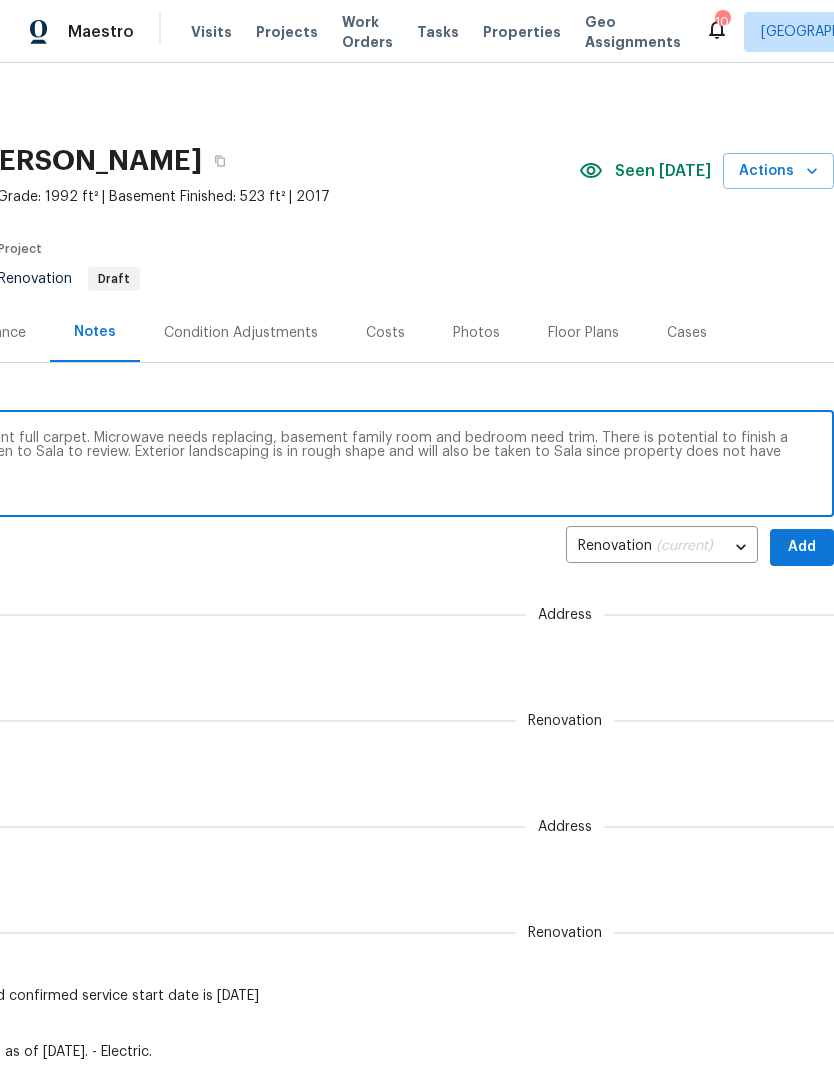 scroll, scrollTop: 0, scrollLeft: 296, axis: horizontal 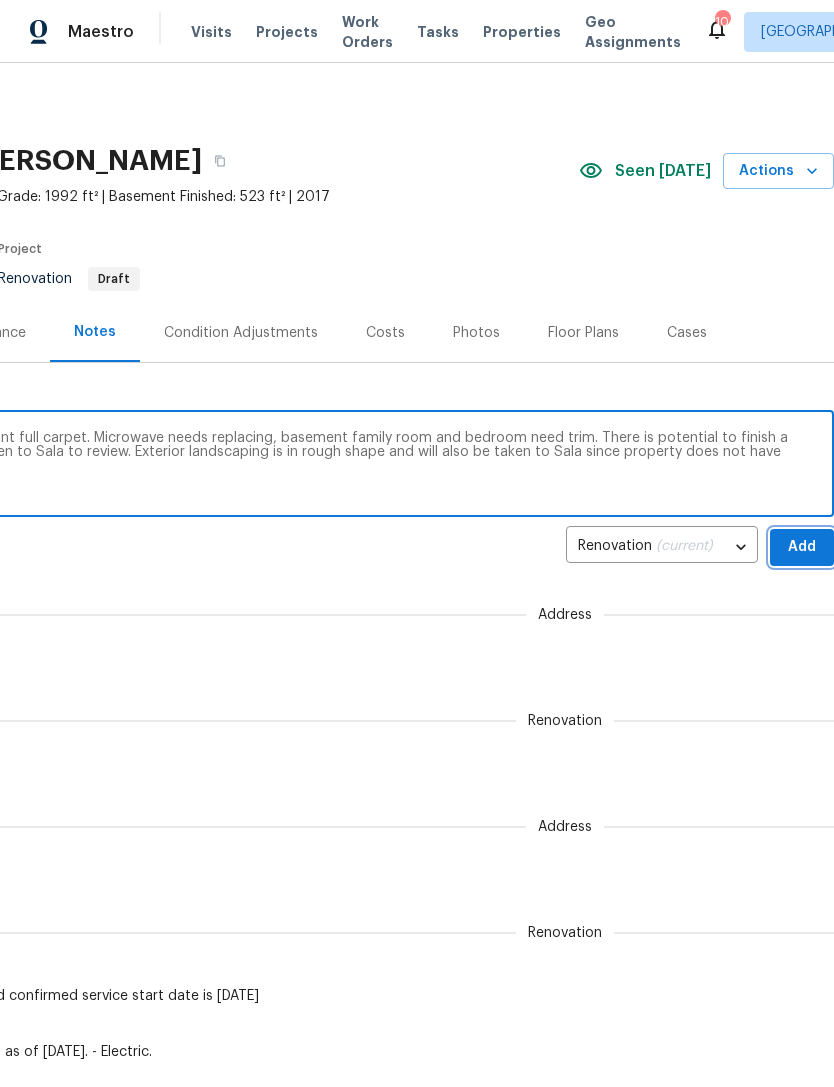 click on "Add" at bounding box center [802, 547] 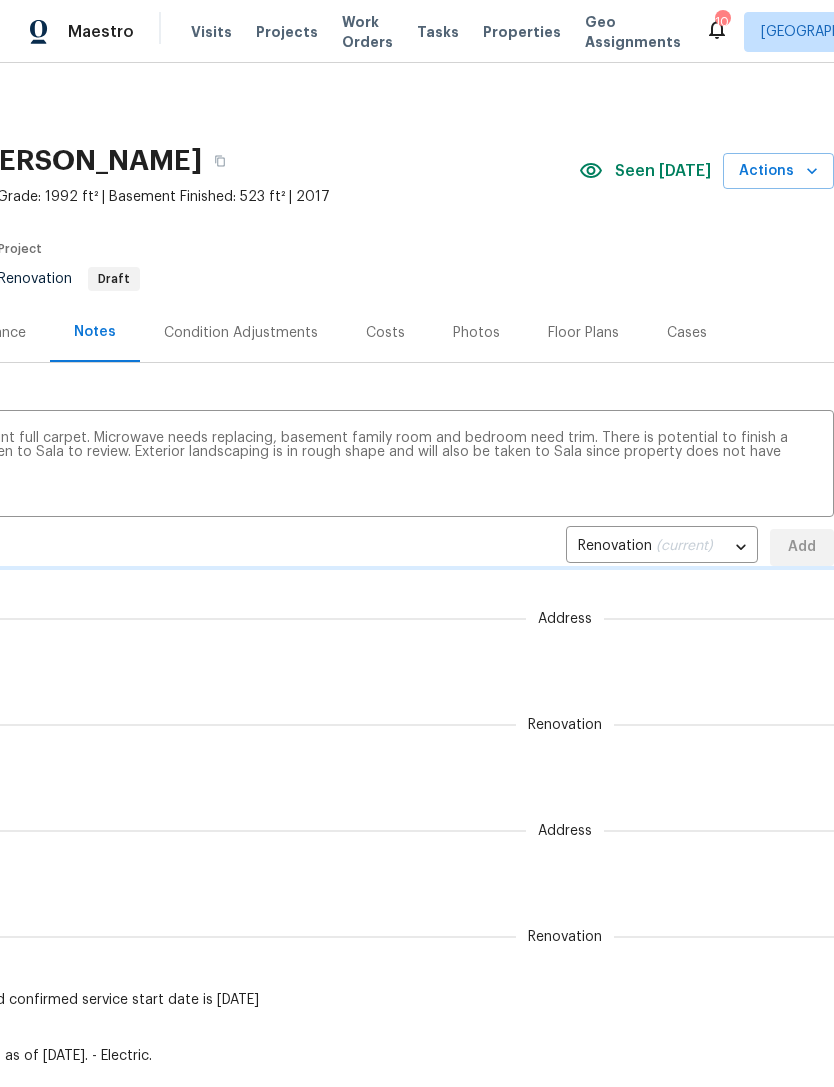type 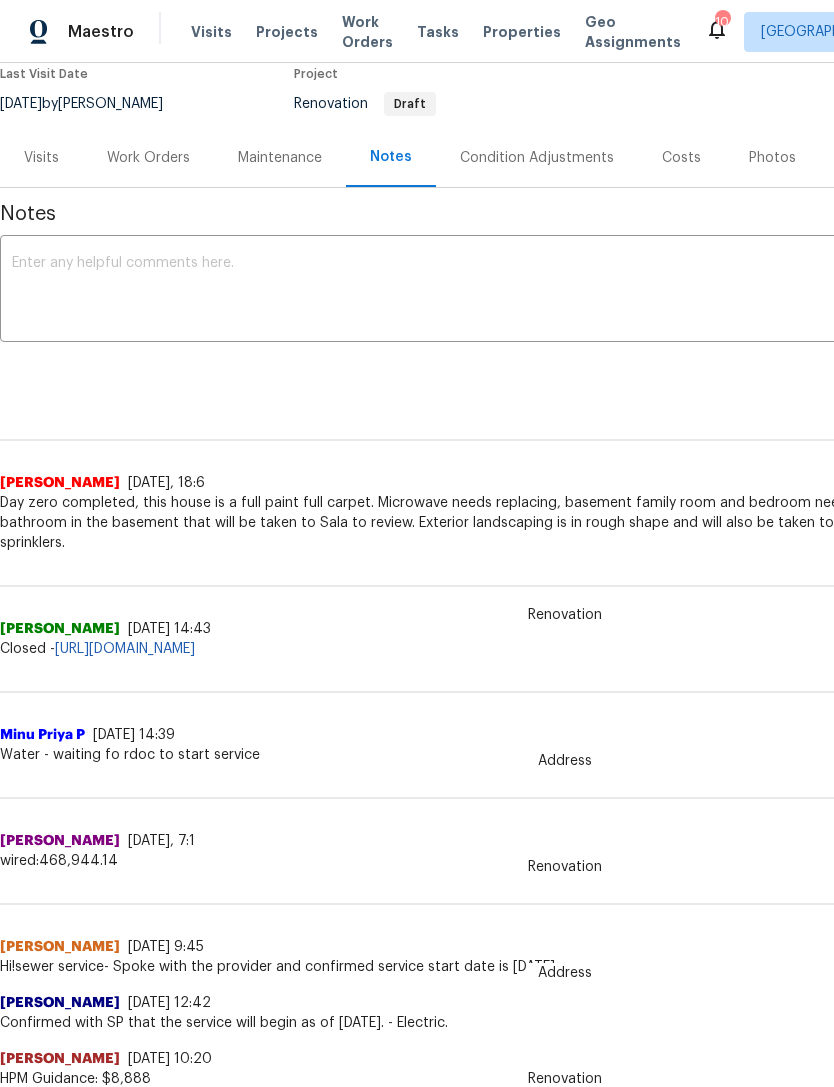 scroll, scrollTop: 176, scrollLeft: 0, axis: vertical 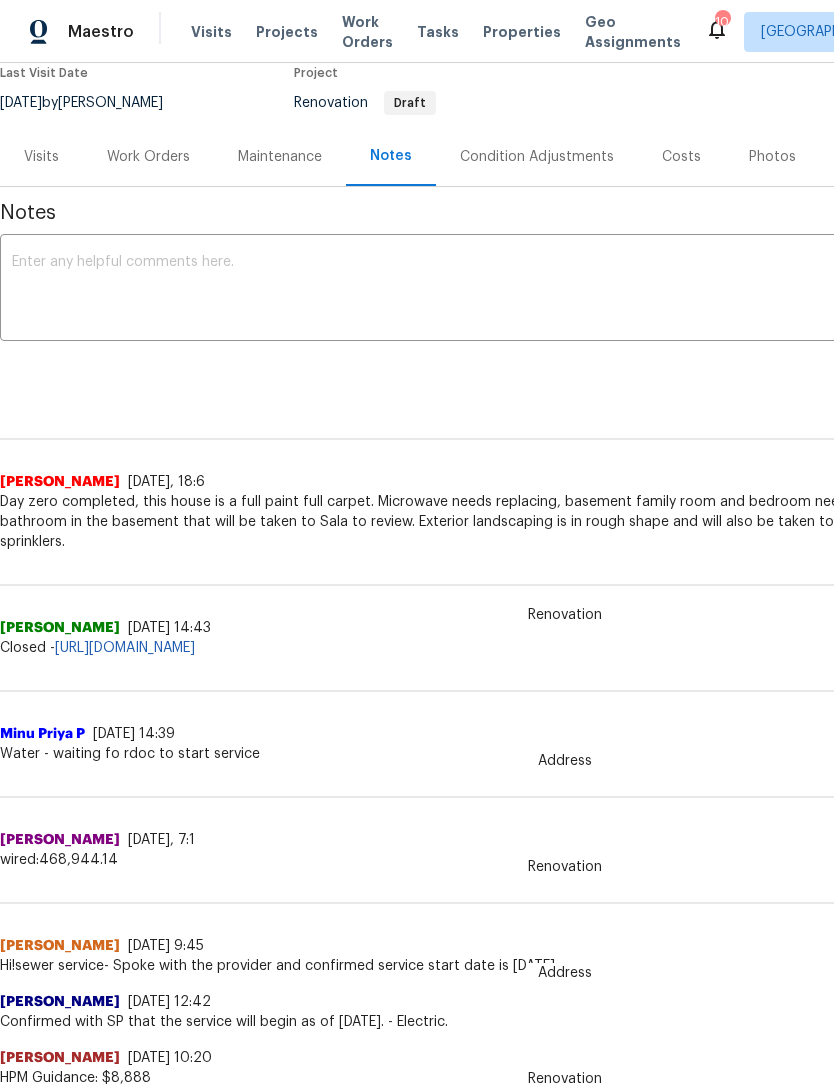 click on "Work Orders" at bounding box center (148, 157) 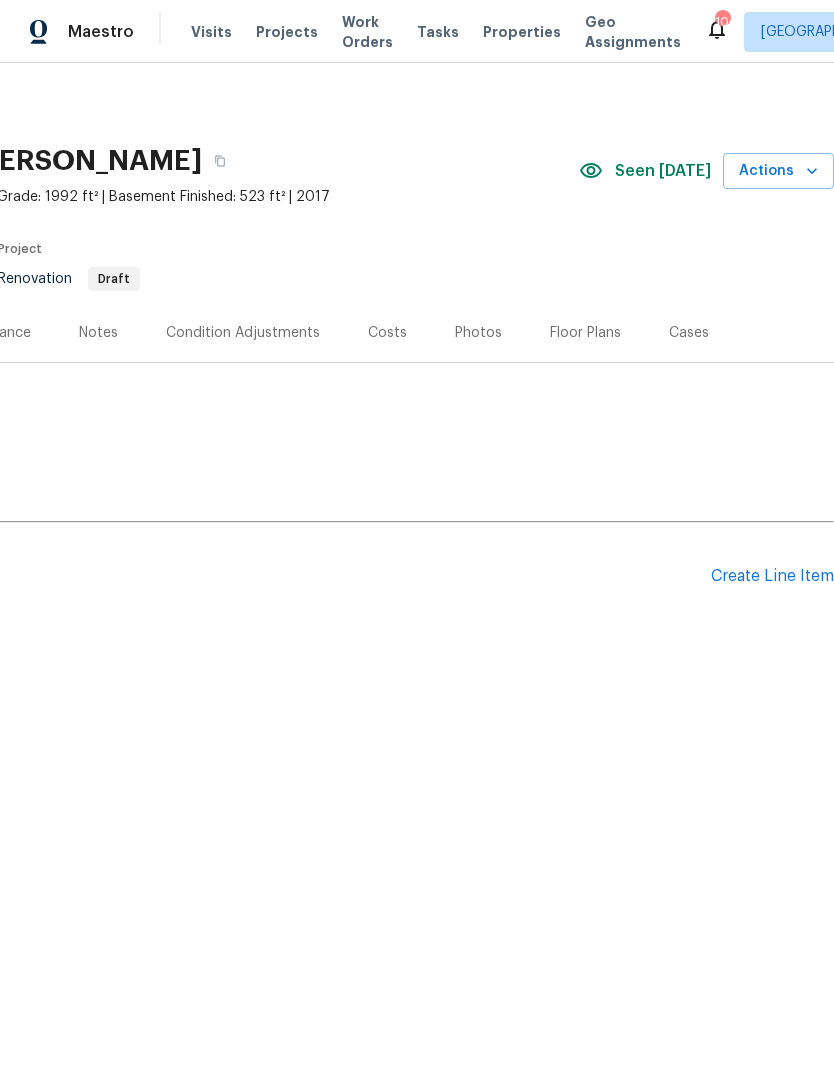 scroll, scrollTop: 0, scrollLeft: 296, axis: horizontal 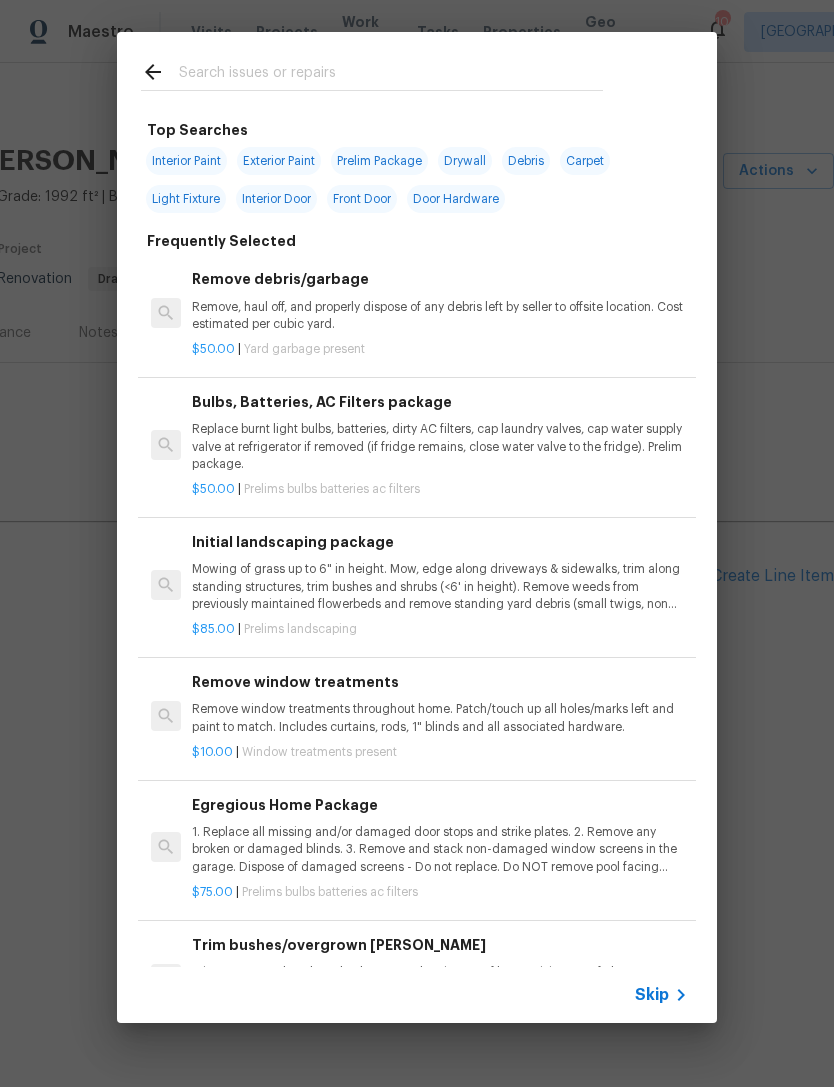 click 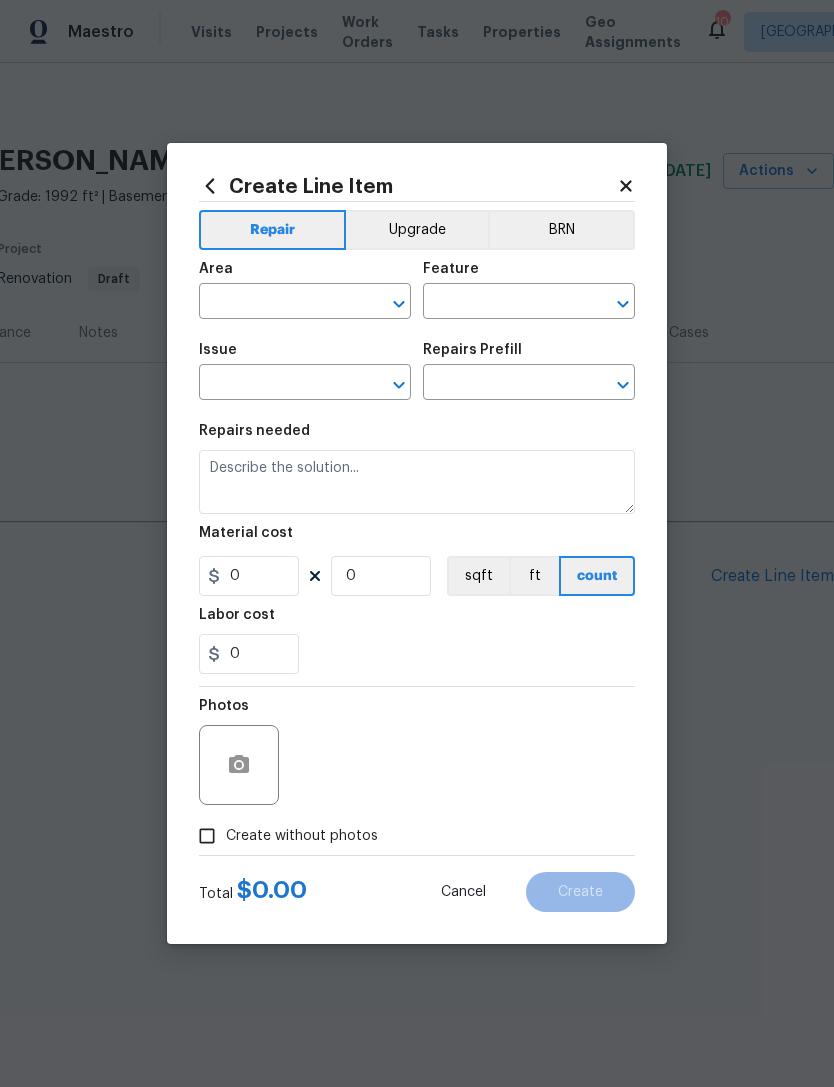 click at bounding box center [277, 303] 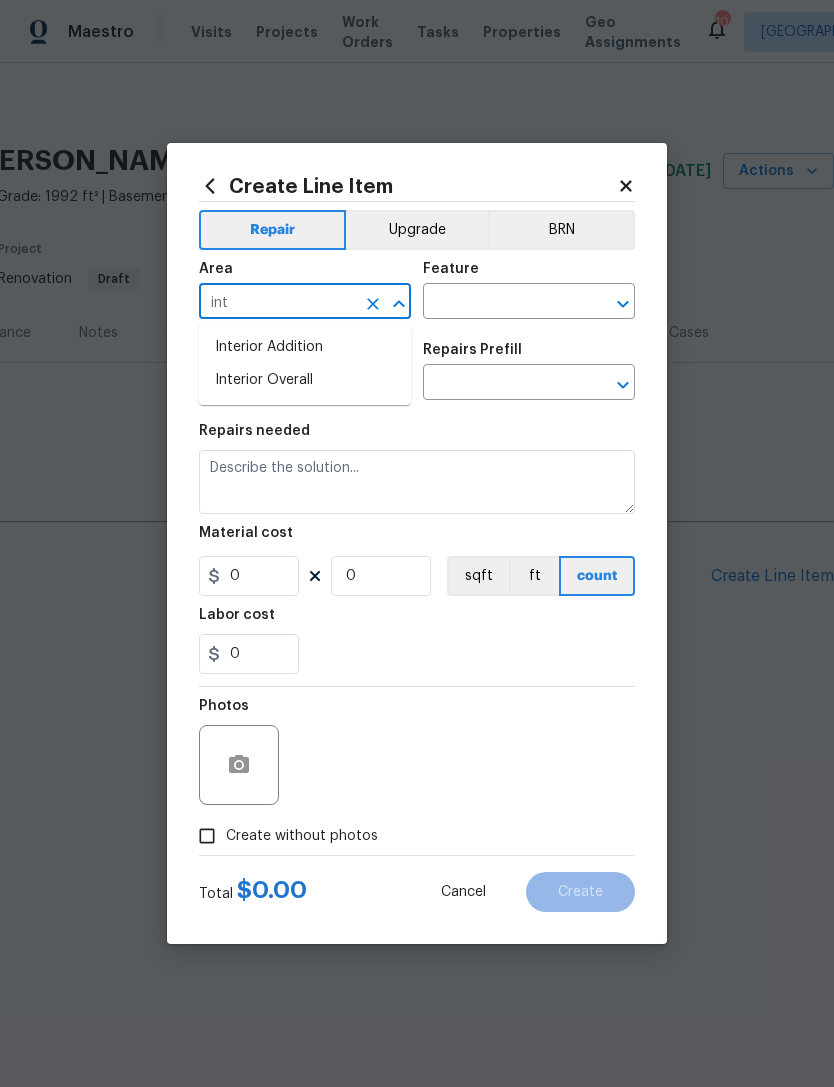 click on "Interior Overall" at bounding box center (305, 380) 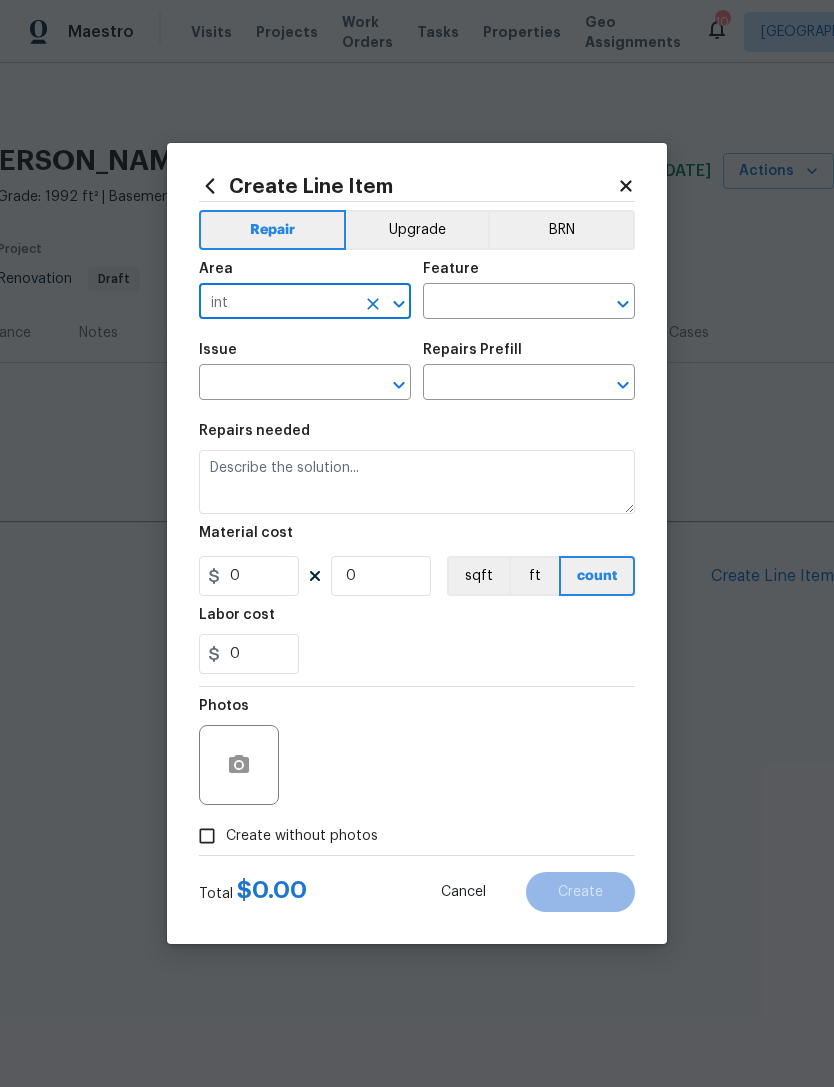 type on "Interior Overall" 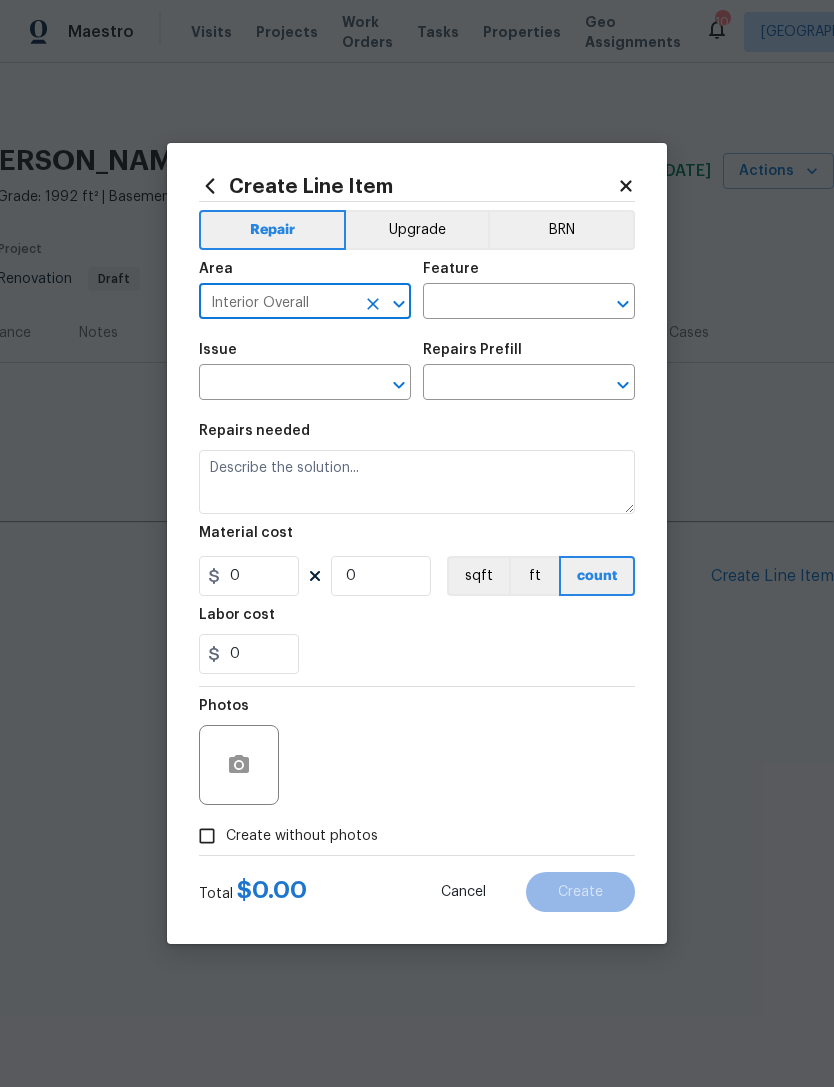 click at bounding box center (501, 303) 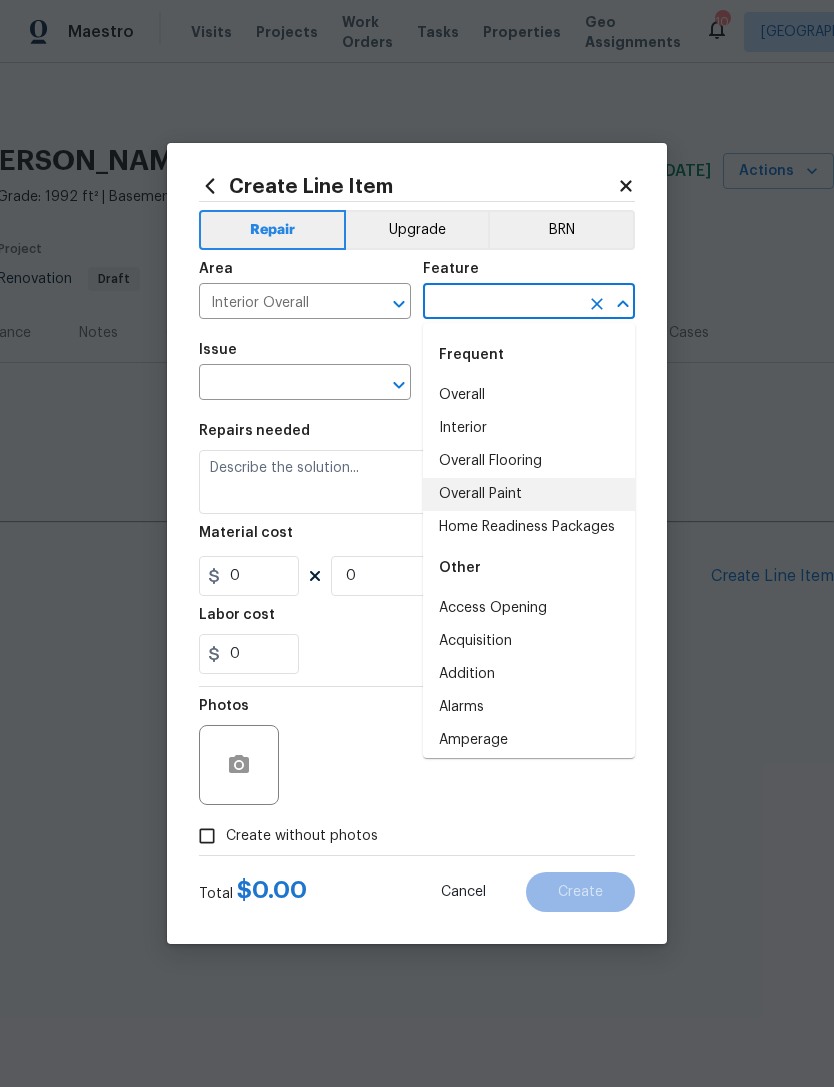 click on "Overall Paint" at bounding box center [529, 494] 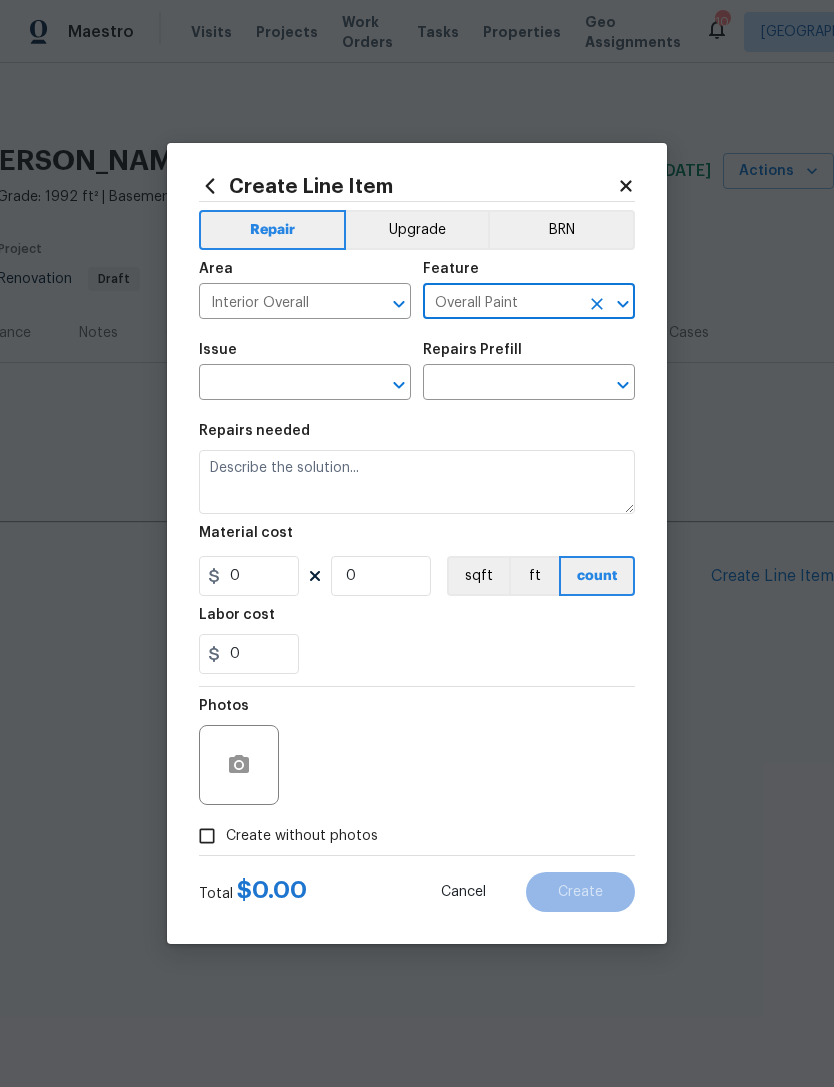 click at bounding box center [277, 384] 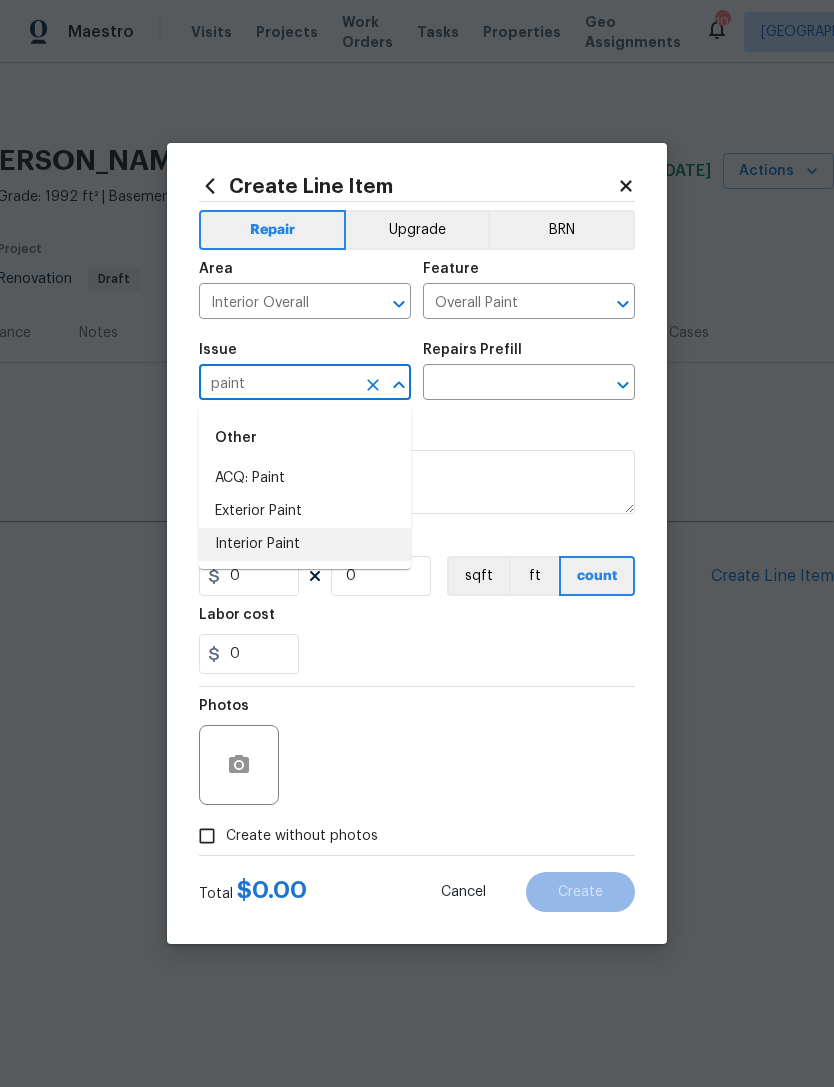 click on "Interior Paint" at bounding box center (305, 544) 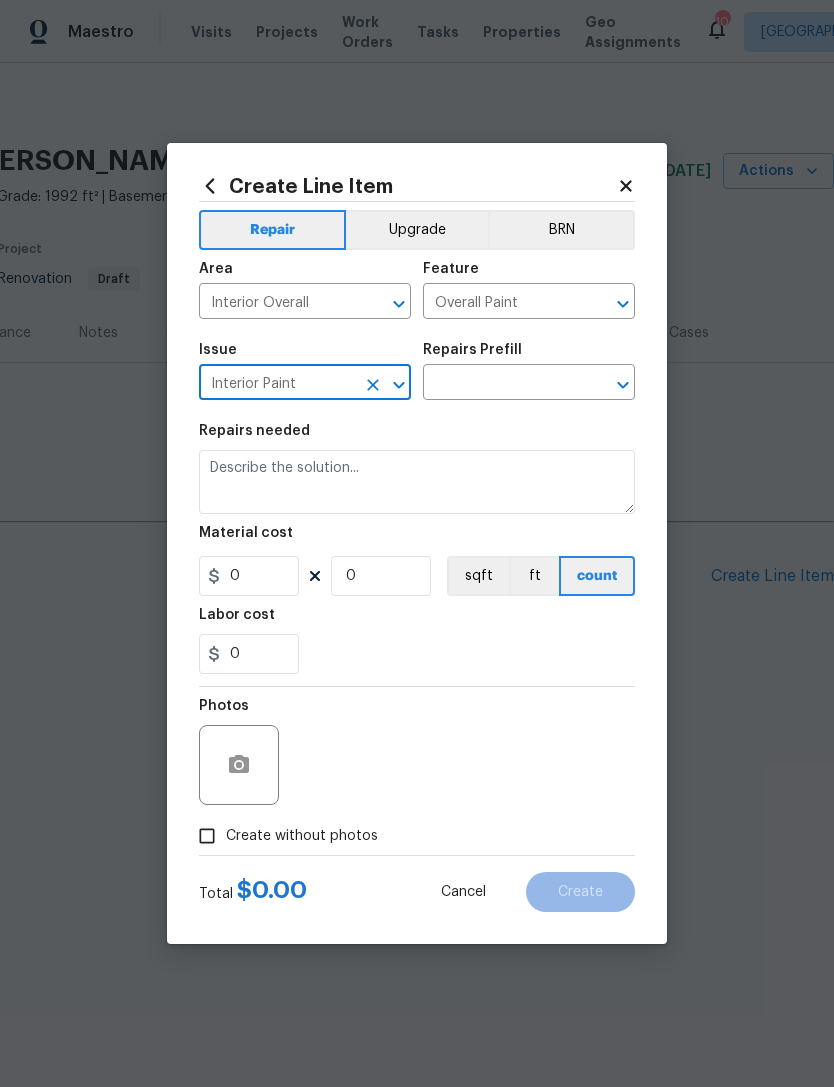 click at bounding box center [501, 384] 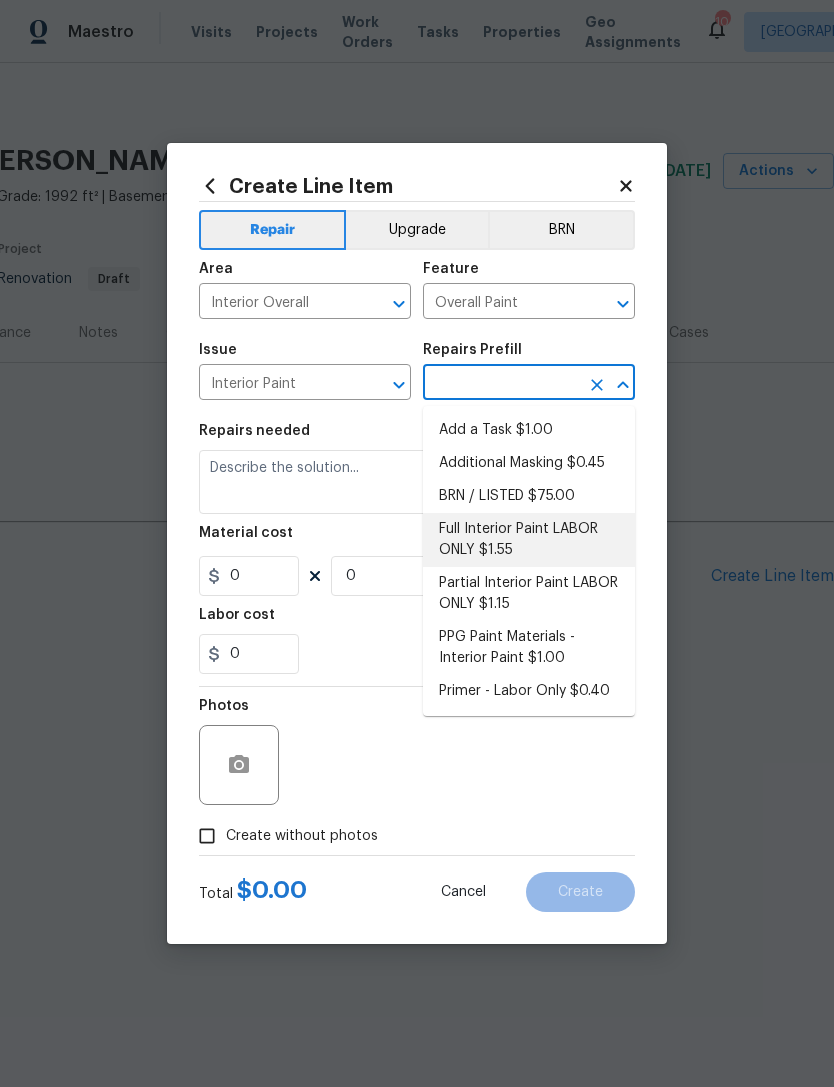 click on "Full Interior Paint LABOR ONLY $1.55" at bounding box center (529, 540) 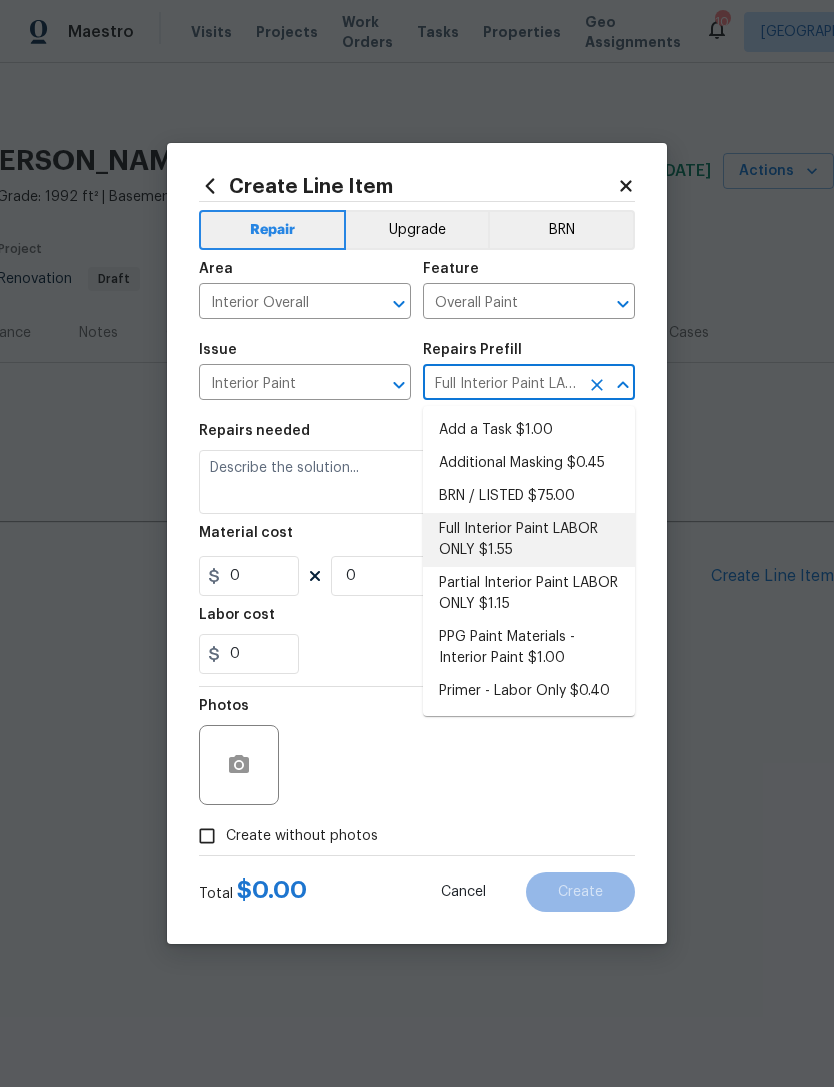 type 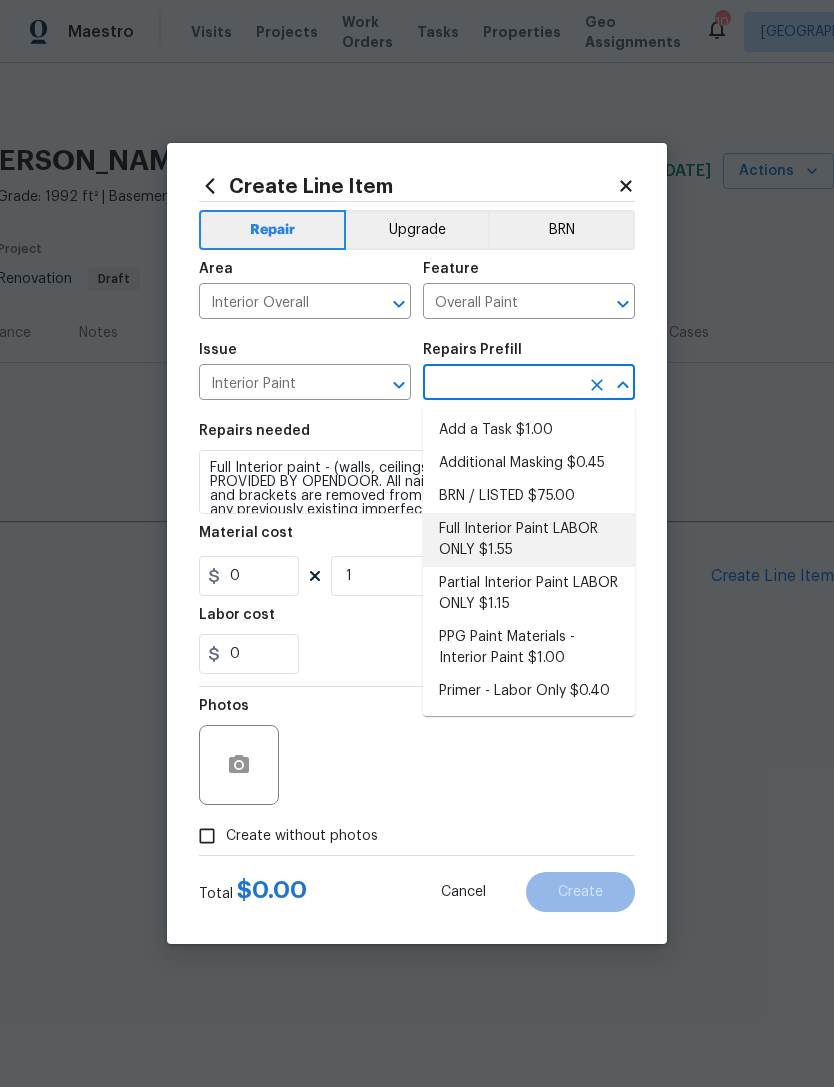 type on "Full Interior Paint LABOR ONLY $1.55" 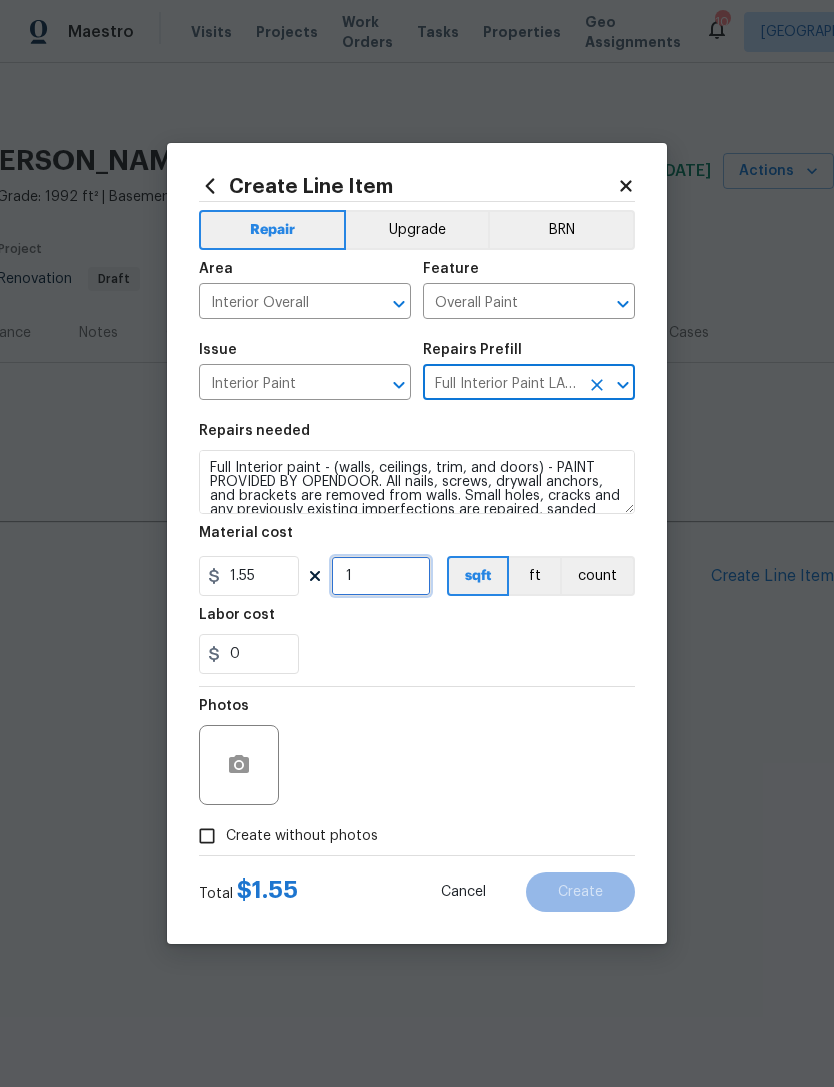 click on "1" at bounding box center (381, 576) 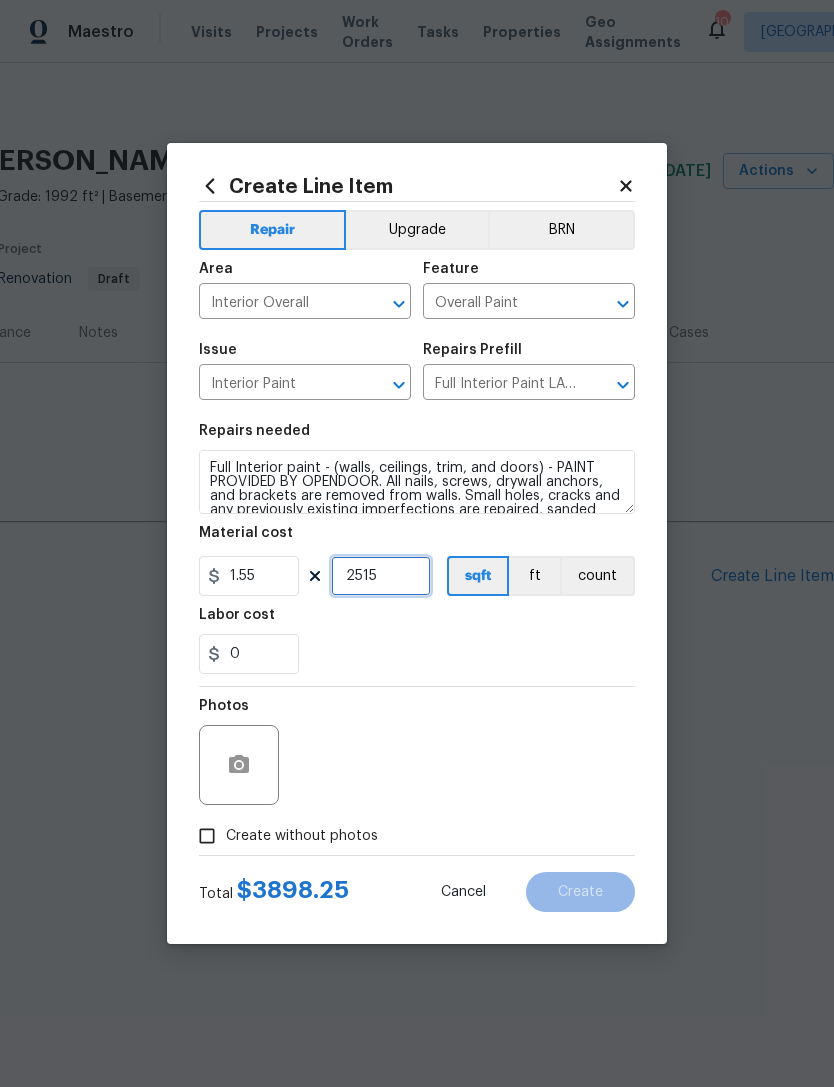 type on "2515" 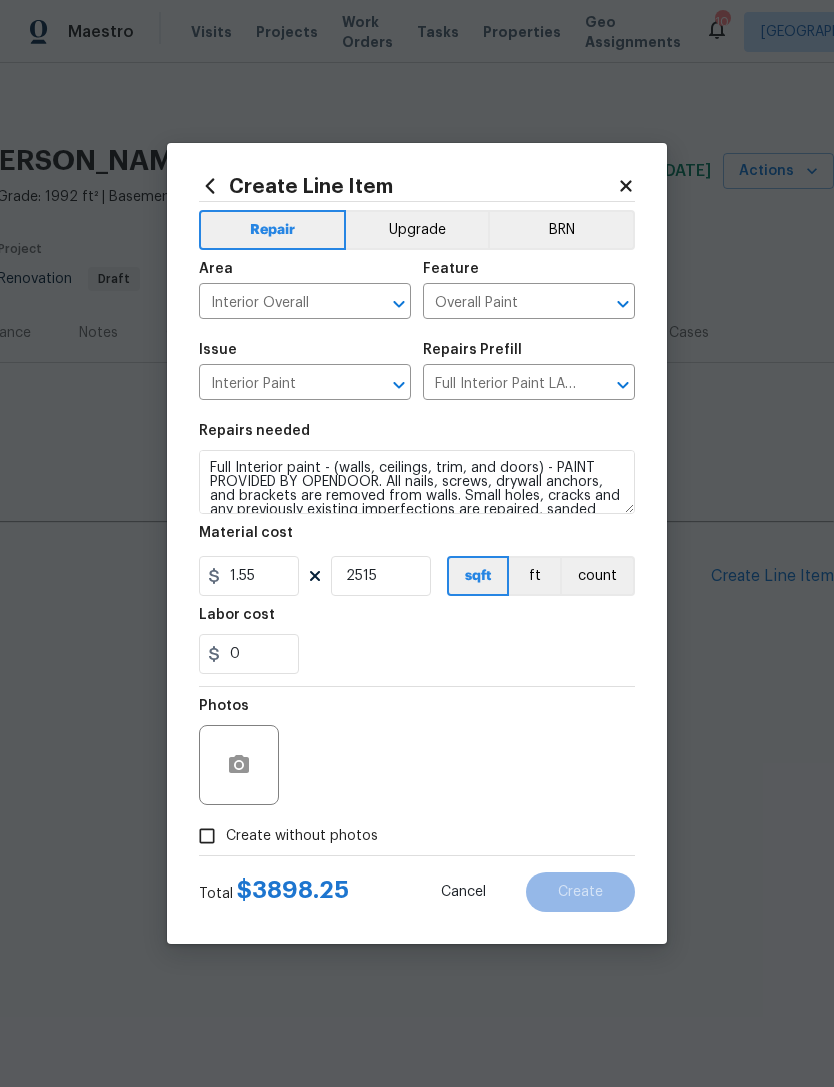 click on "0" at bounding box center (417, 654) 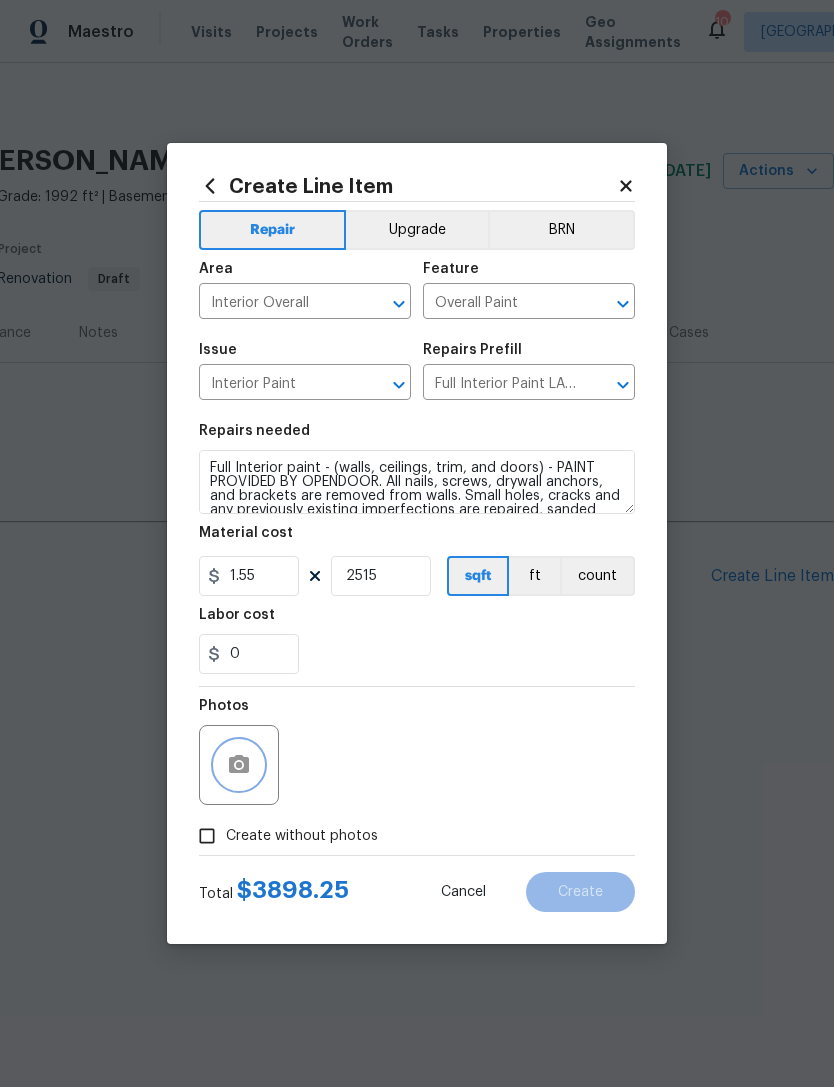 click 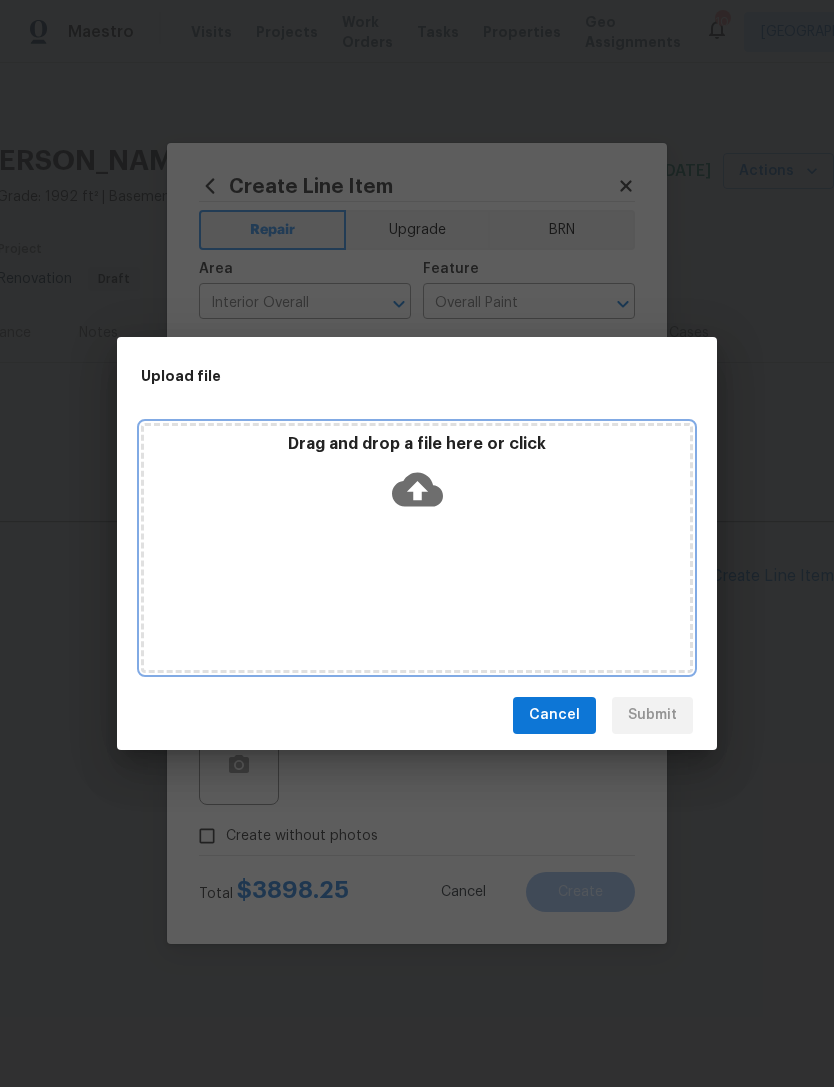click 